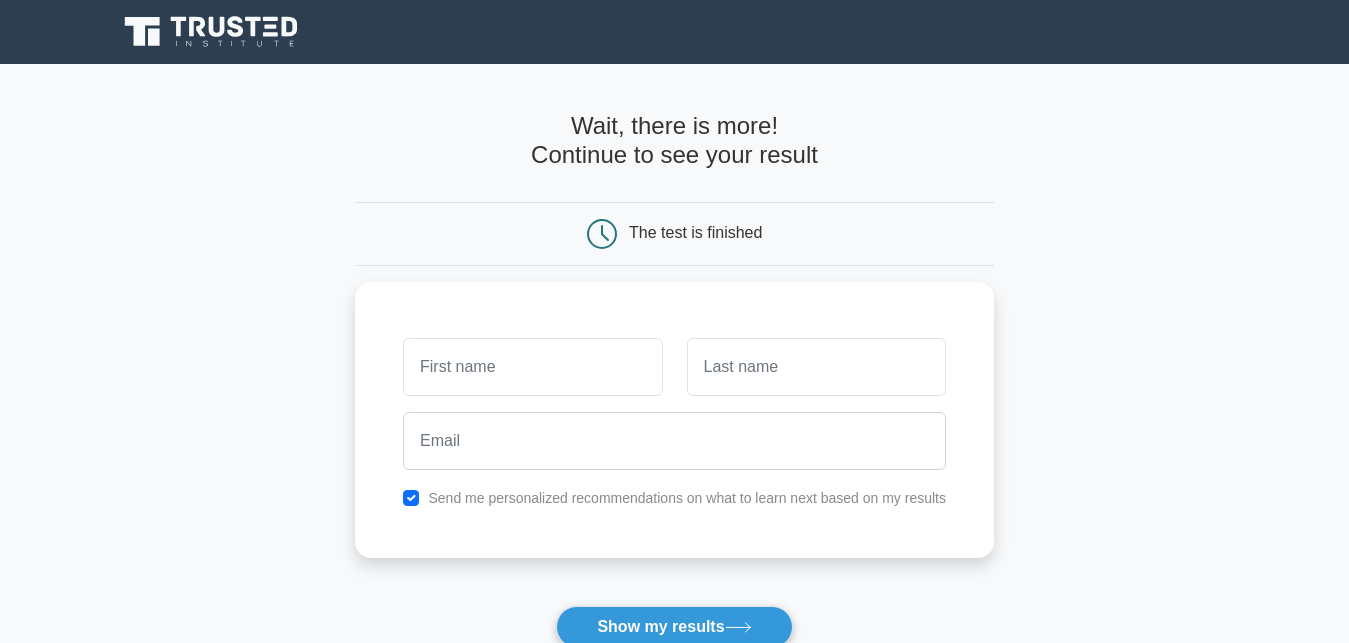 scroll, scrollTop: 0, scrollLeft: 0, axis: both 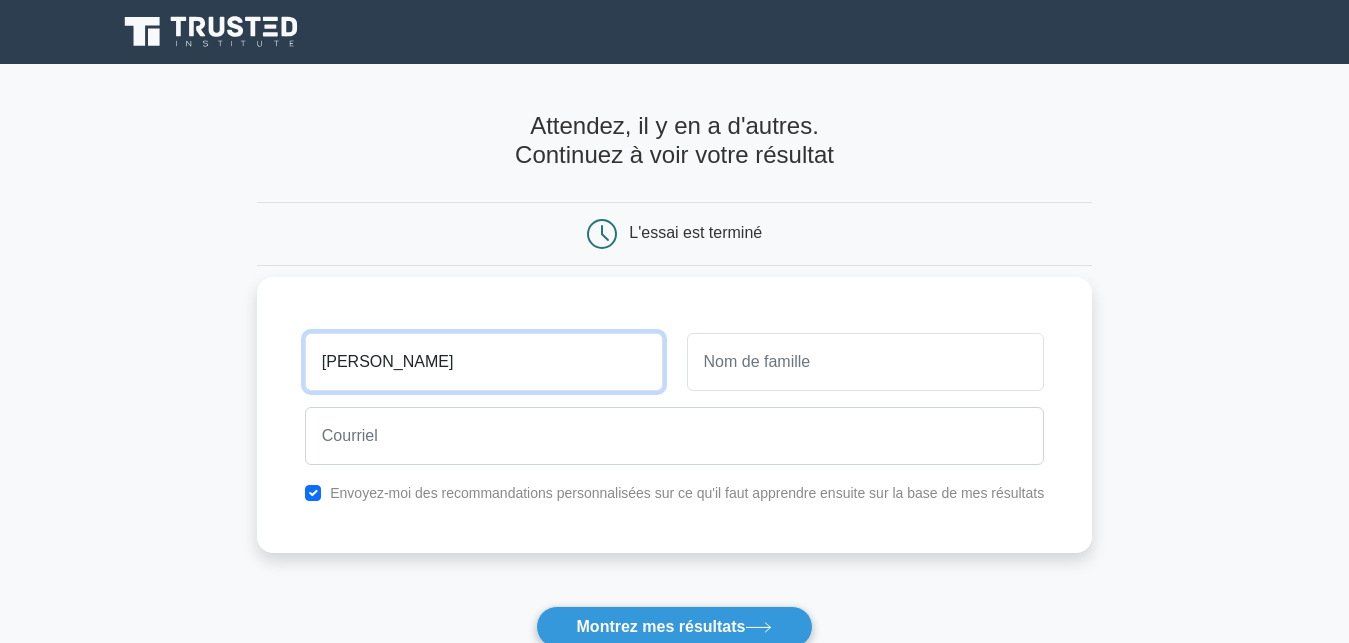 type on "[PERSON_NAME]" 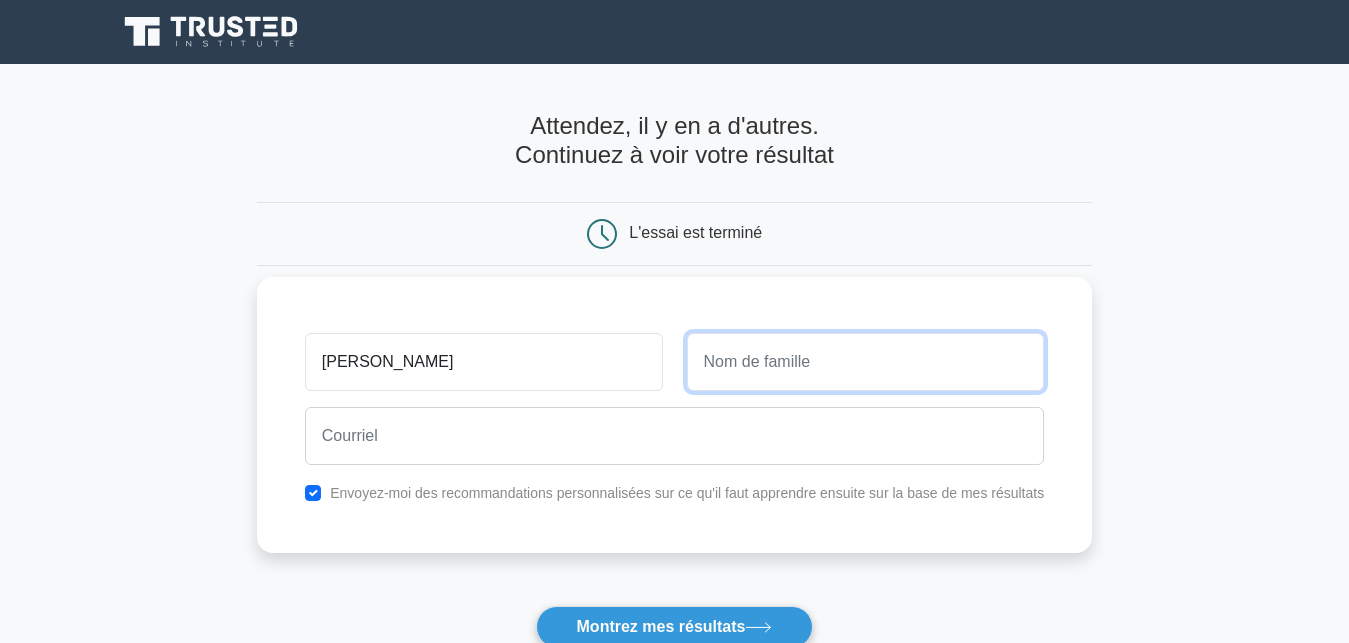 click at bounding box center [866, 362] 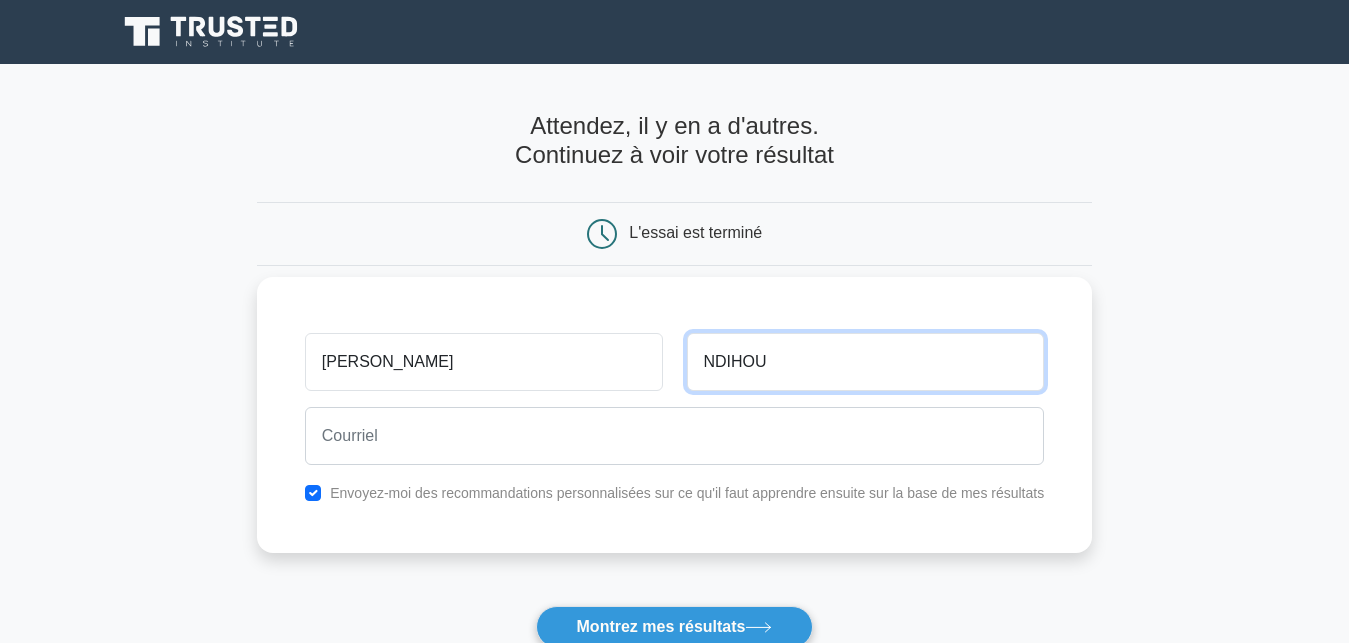 type on "NDIHOU" 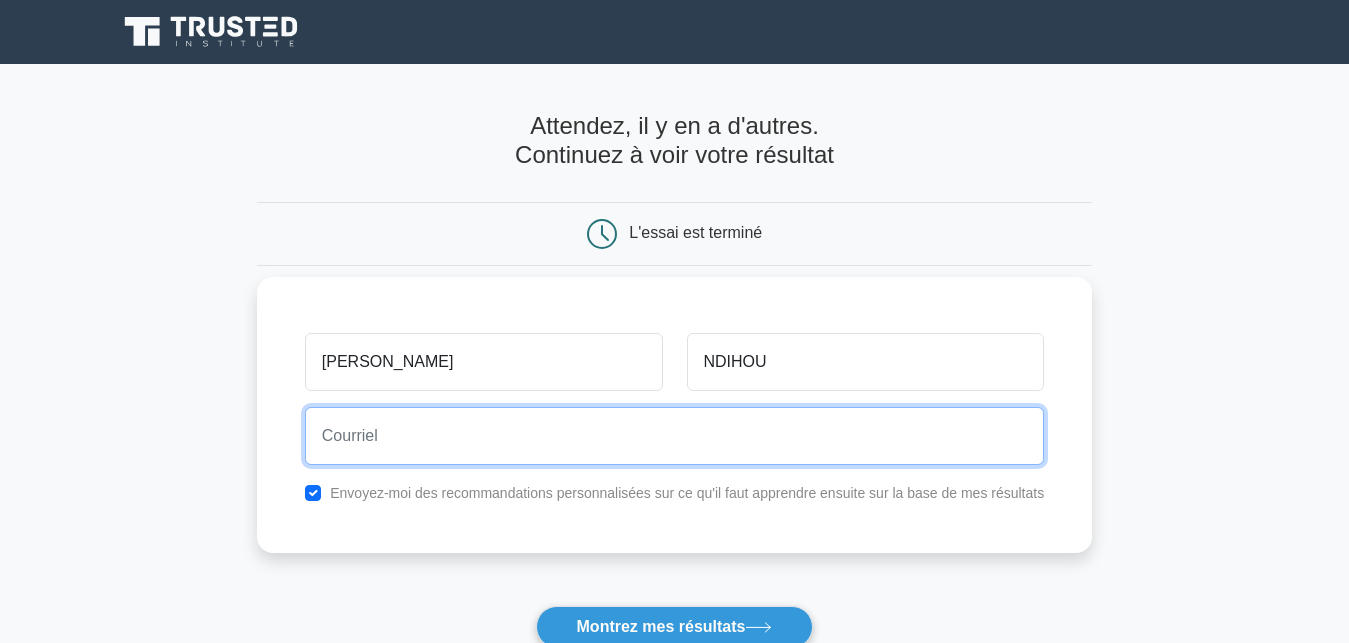 click at bounding box center [674, 436] 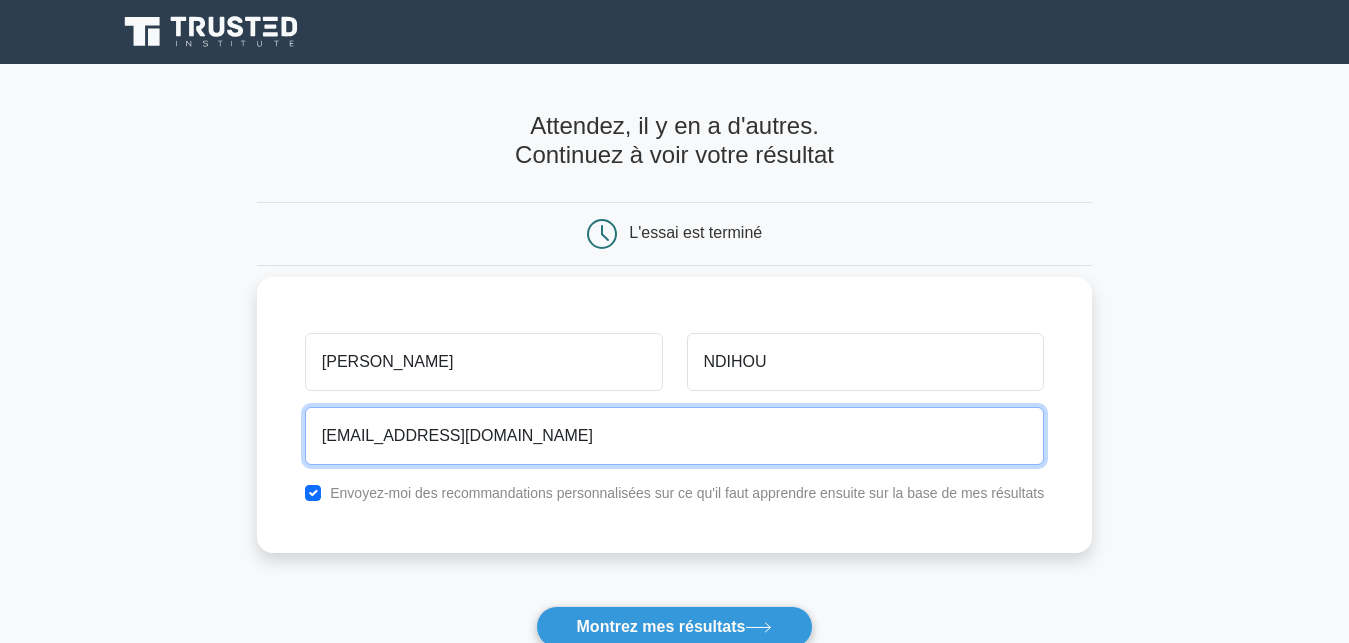 drag, startPoint x: 506, startPoint y: 436, endPoint x: 290, endPoint y: 448, distance: 216.33308 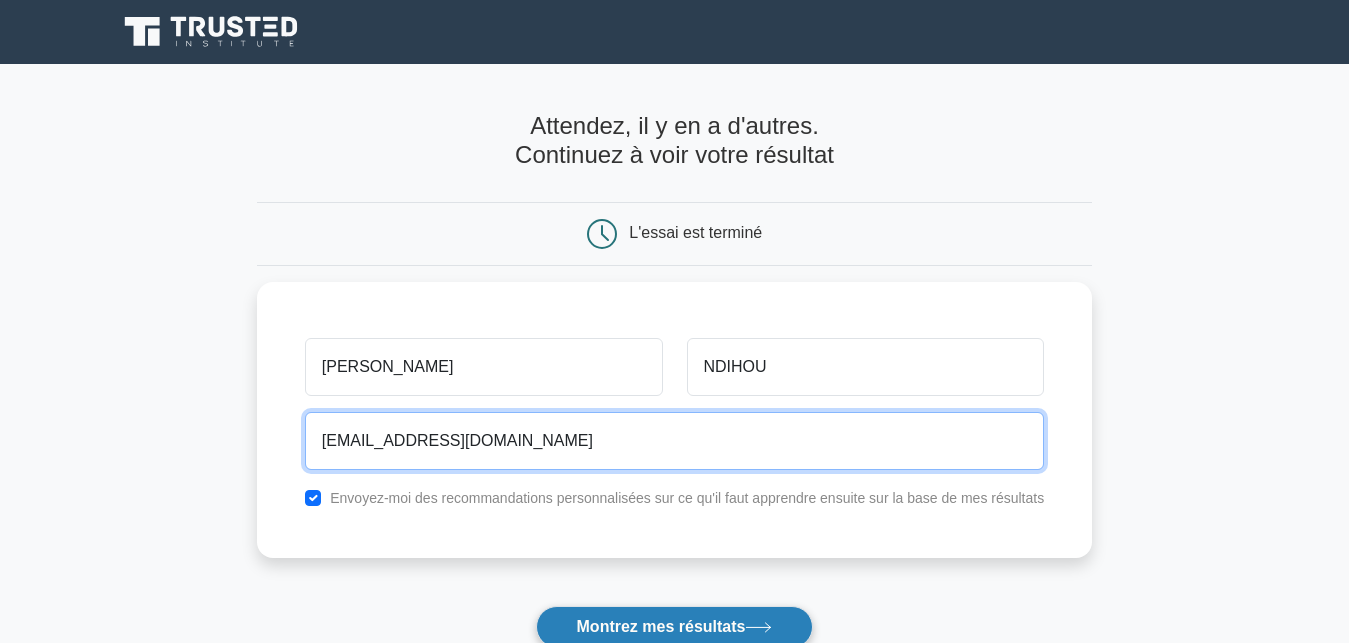 type on "[EMAIL_ADDRESS][DOMAIN_NAME]" 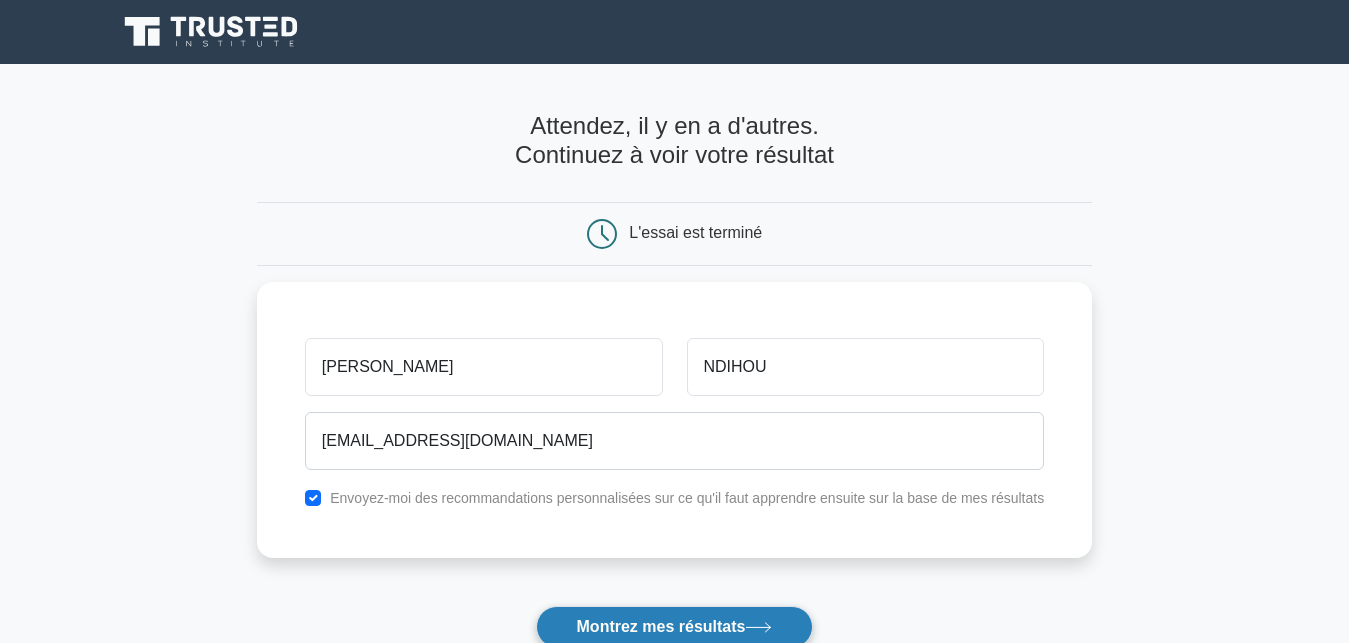 click on "Montrez mes résultats" at bounding box center [675, 627] 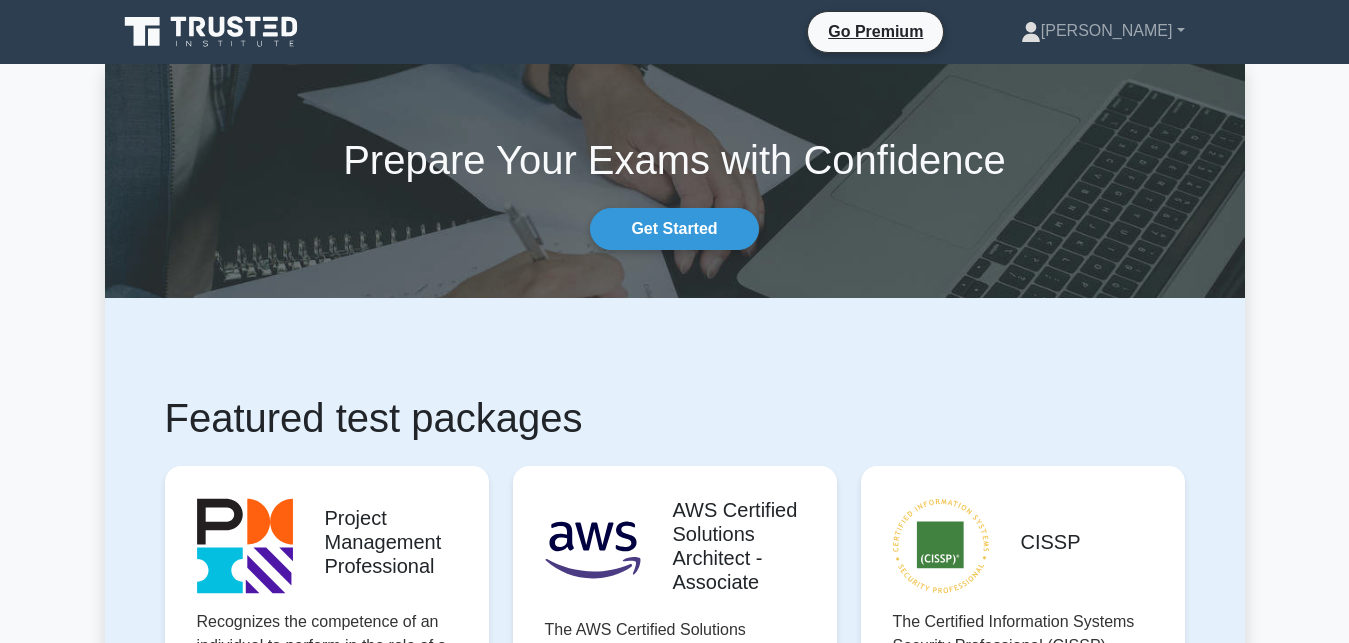 scroll, scrollTop: 0, scrollLeft: 0, axis: both 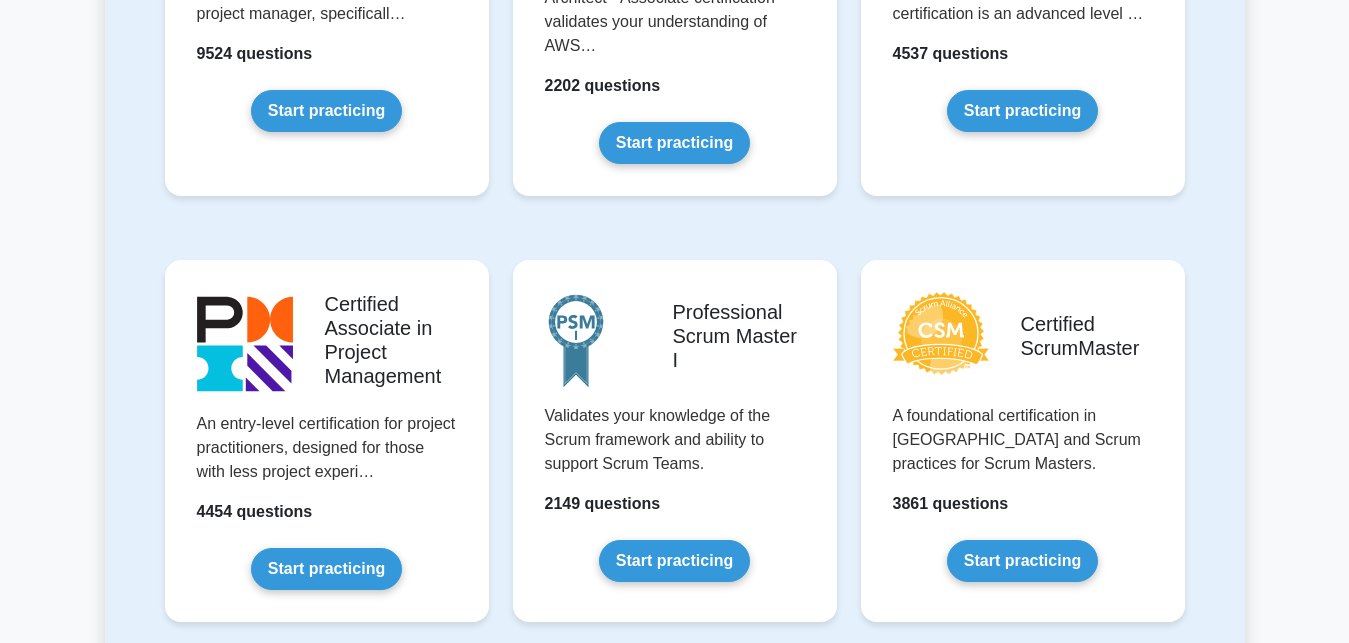click on "Certified ScrumMaster
A foundational certification in Agile and Scrum practices for Scrum Masters.
3861 questions
Start practicing" at bounding box center (1023, 457) 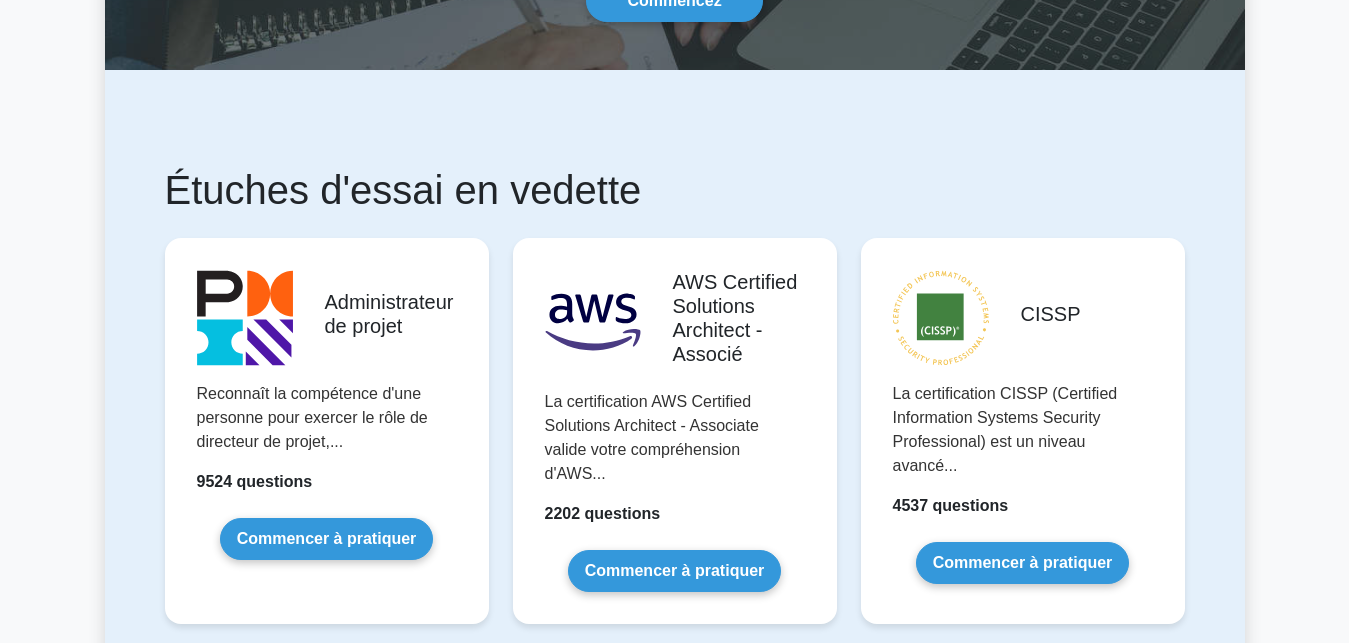 scroll, scrollTop: 216, scrollLeft: 0, axis: vertical 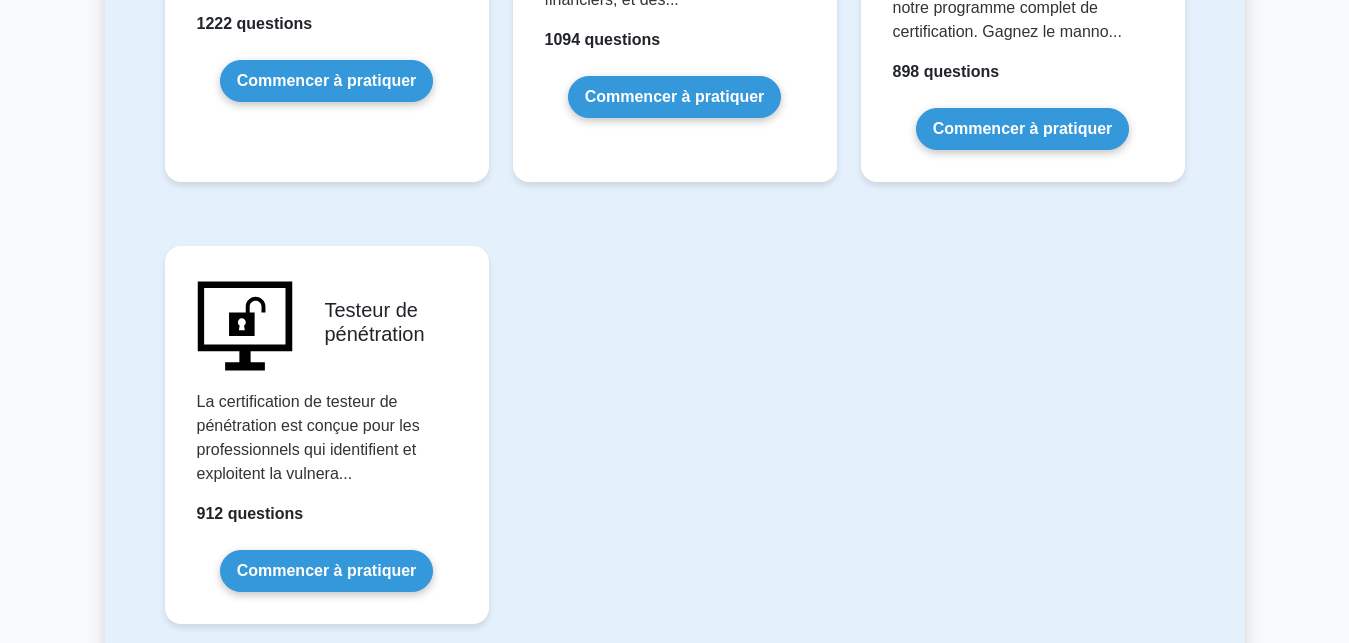 drag, startPoint x: 1356, startPoint y: 547, endPoint x: 1334, endPoint y: 415, distance: 133.82077 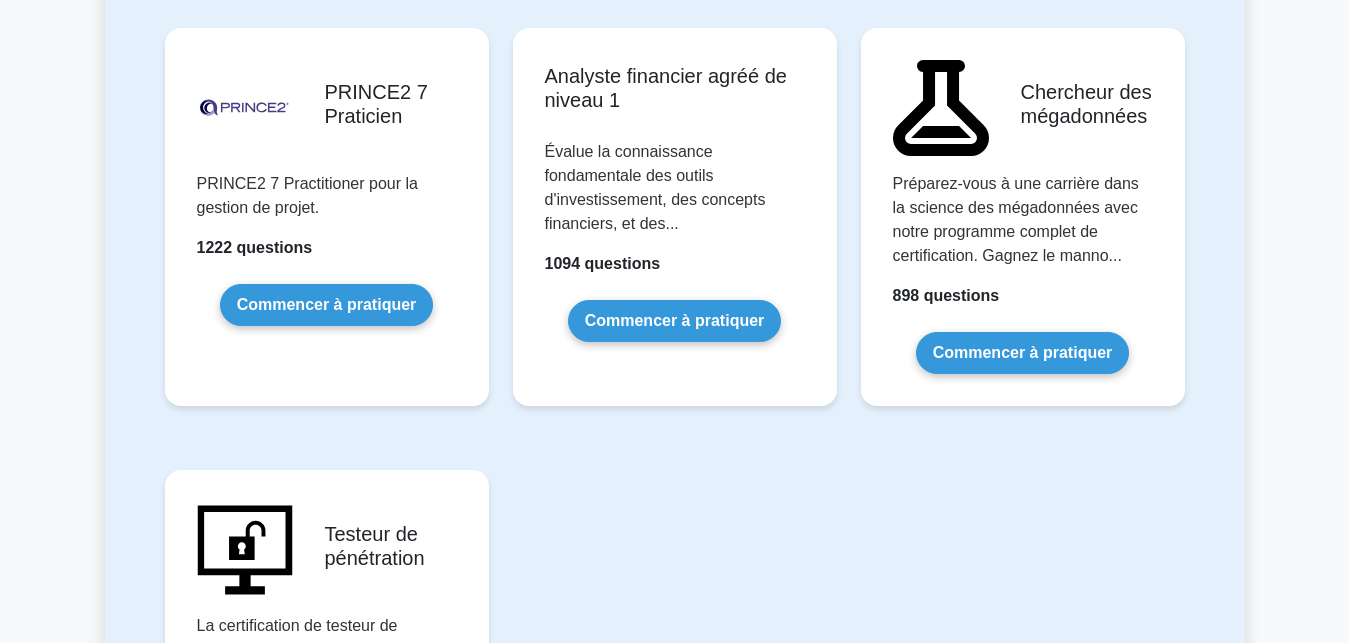 scroll, scrollTop: 4459, scrollLeft: 0, axis: vertical 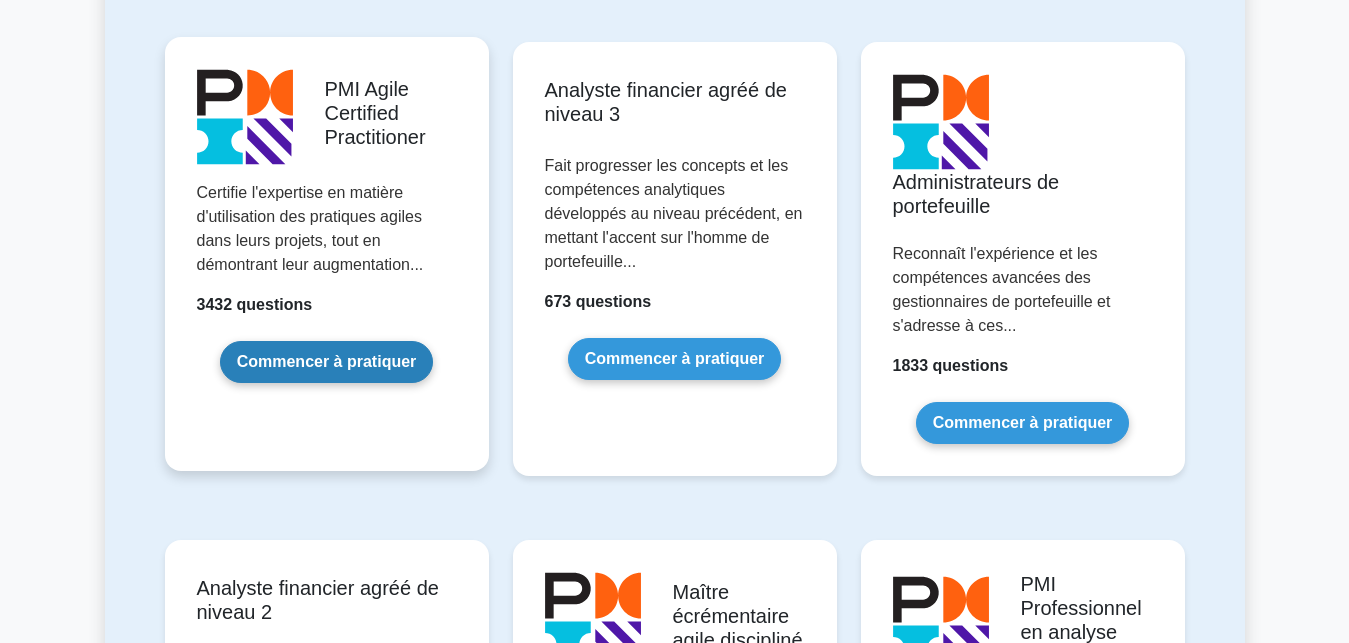 click on "Commencer à pratiquer" at bounding box center [327, 362] 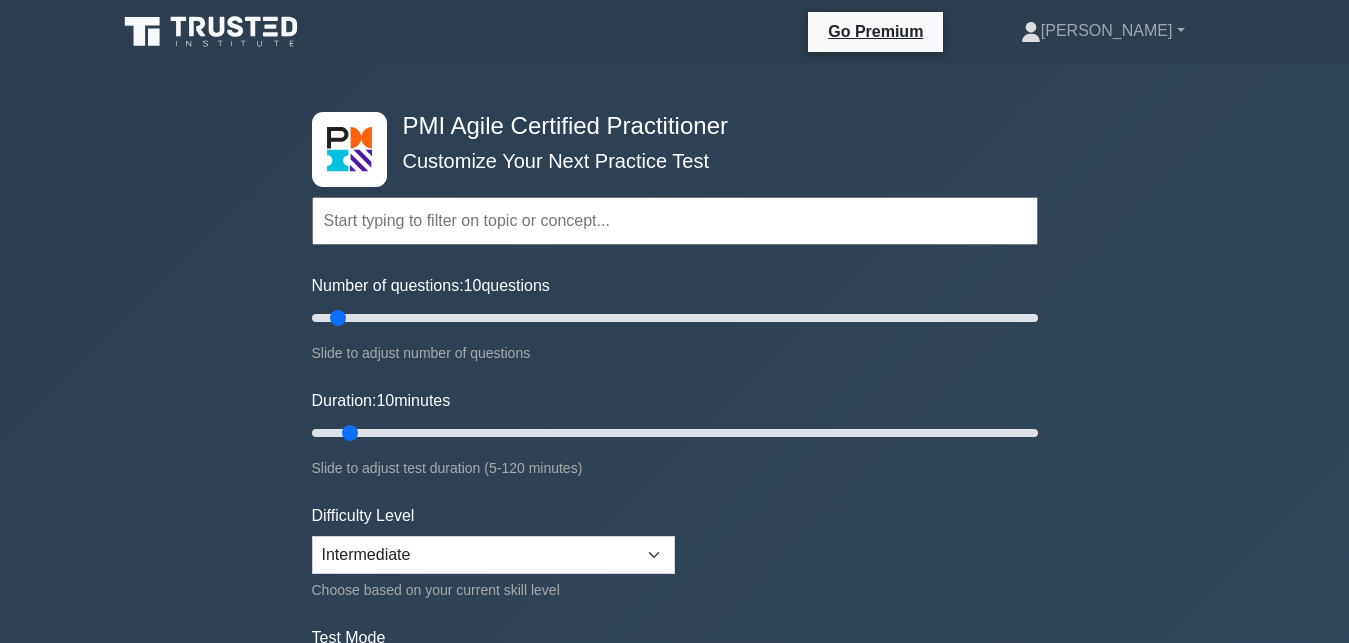 scroll, scrollTop: 0, scrollLeft: 0, axis: both 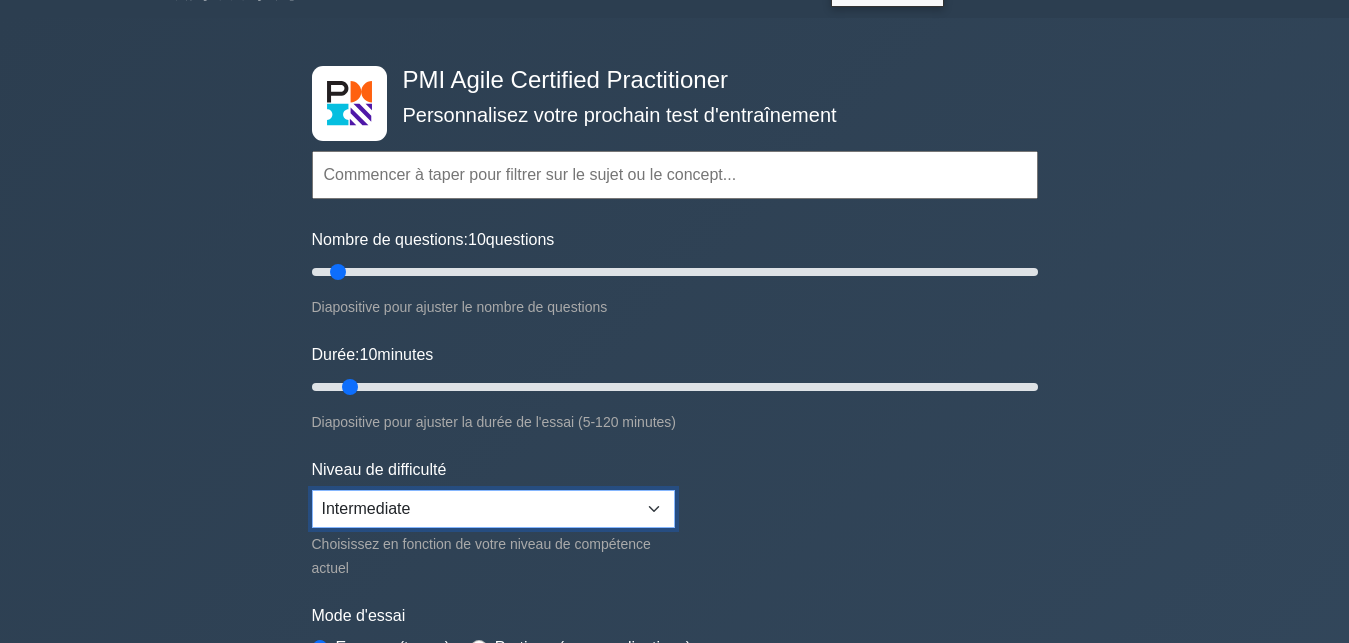 click on "Beginner
Intermediate
Expert" at bounding box center [493, 509] 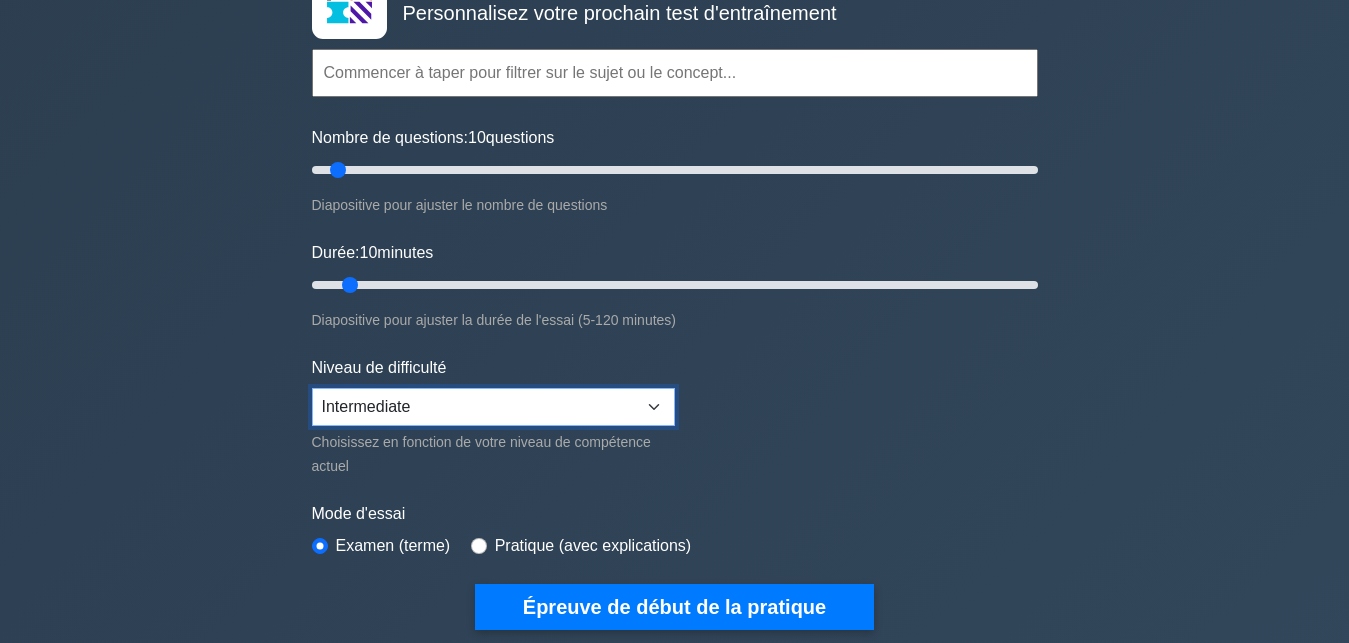 scroll, scrollTop: 199, scrollLeft: 0, axis: vertical 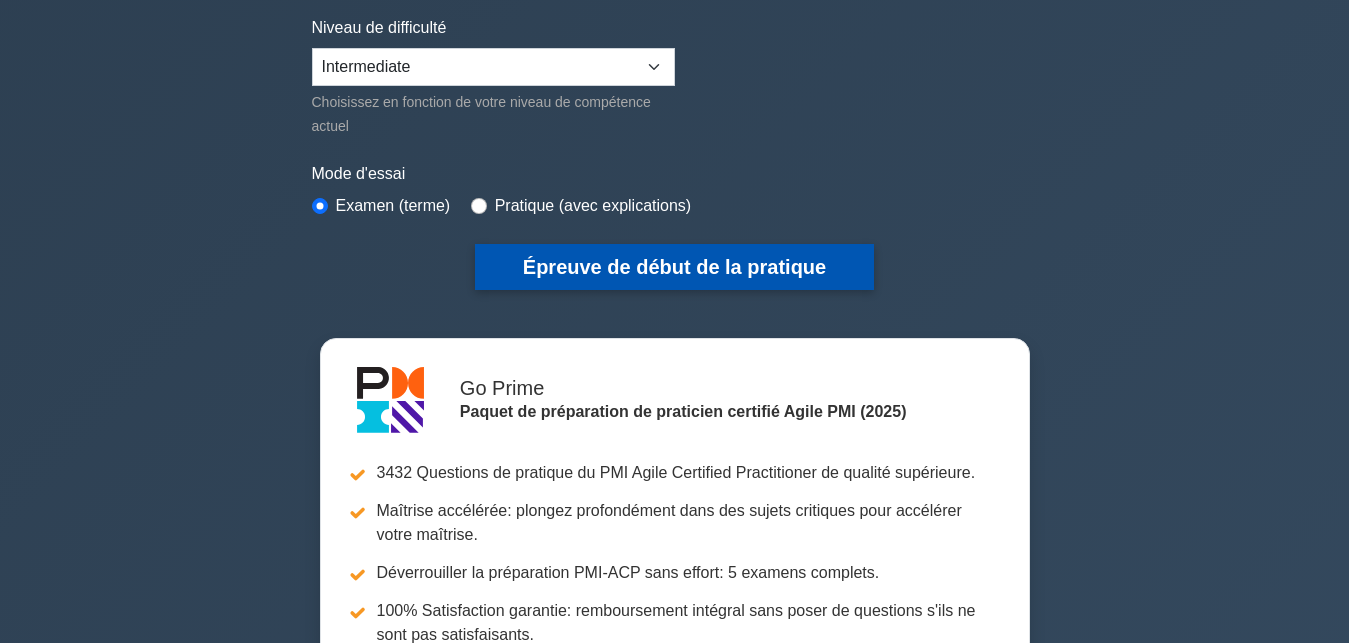 click on "Épreuve de début de la pratique" at bounding box center [674, 267] 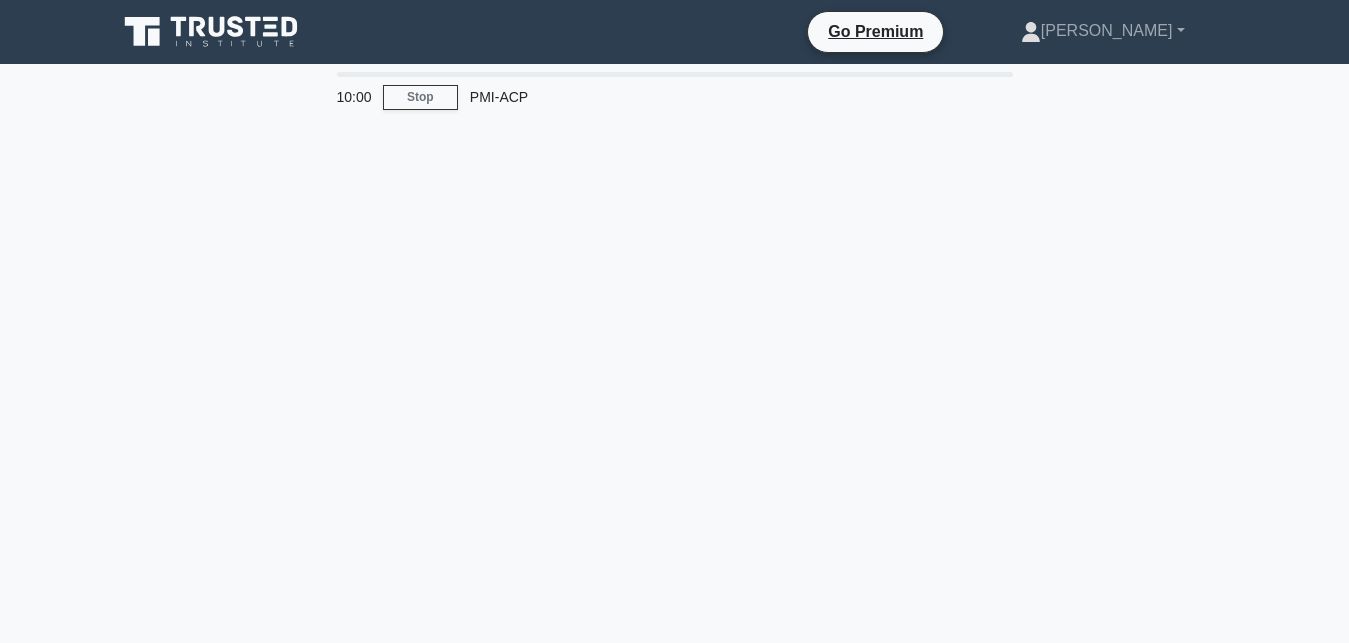 scroll, scrollTop: 0, scrollLeft: 0, axis: both 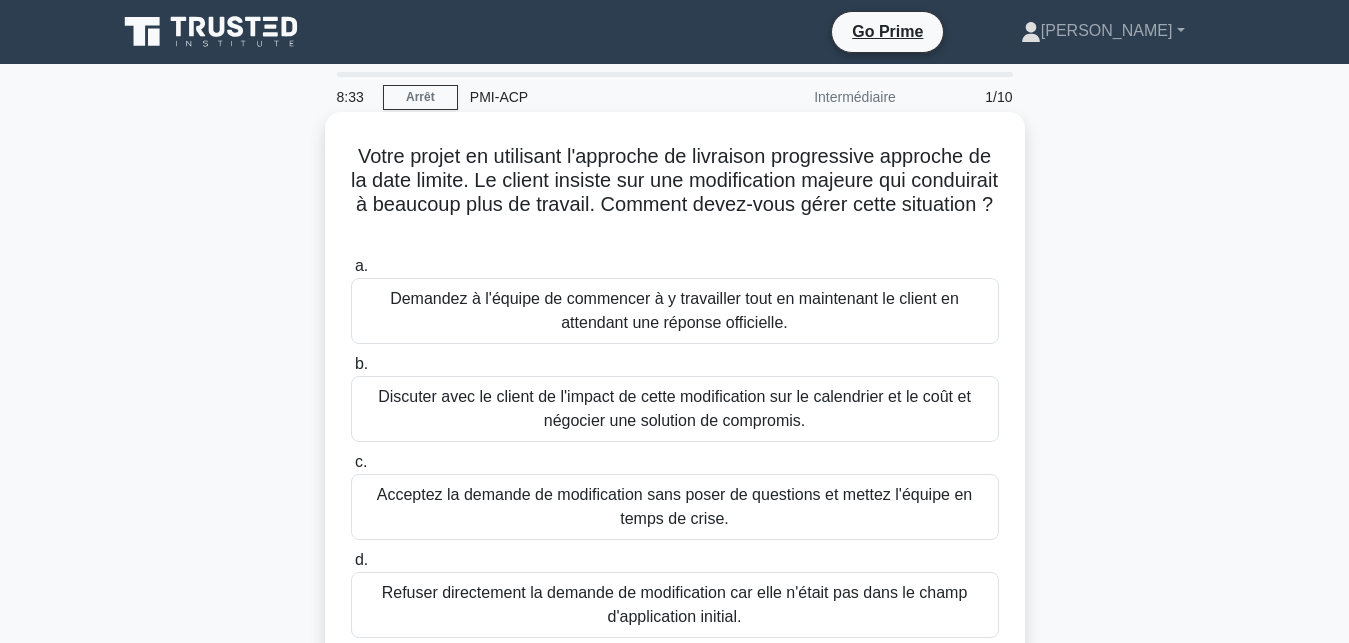 click on "Discuter avec le client de l'impact de cette modification sur le calendrier et le coût et négocier une solution de compromis." at bounding box center (675, 409) 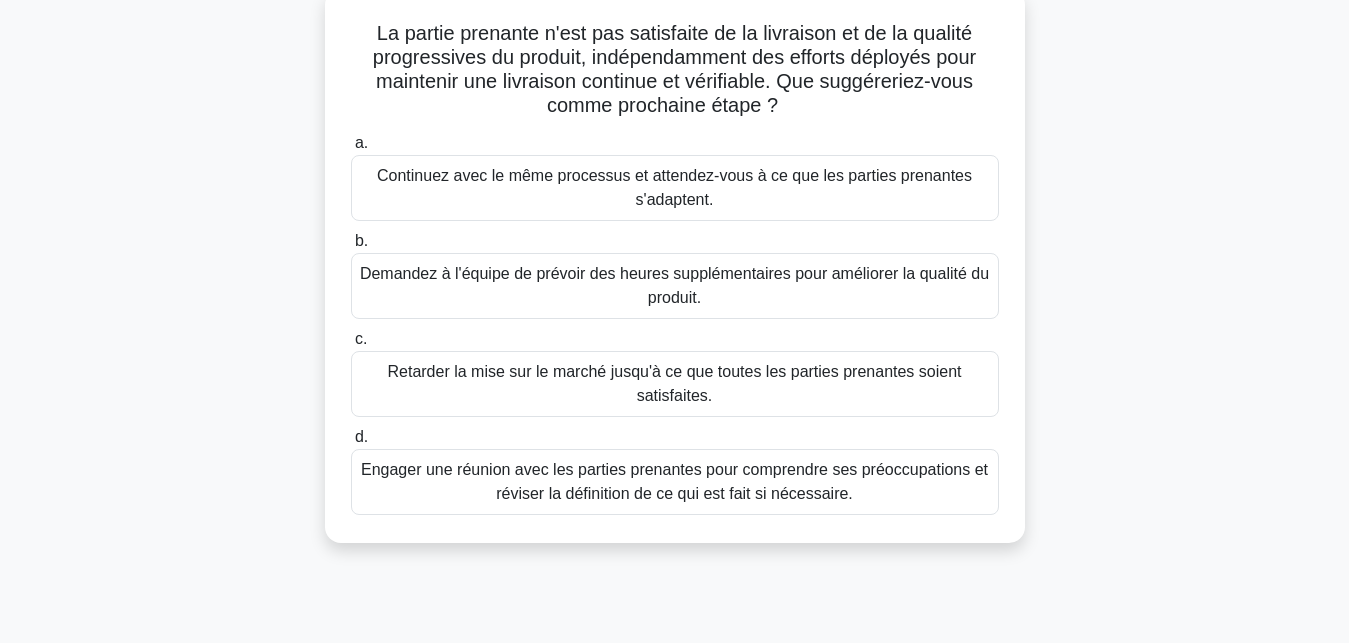 scroll, scrollTop: 133, scrollLeft: 0, axis: vertical 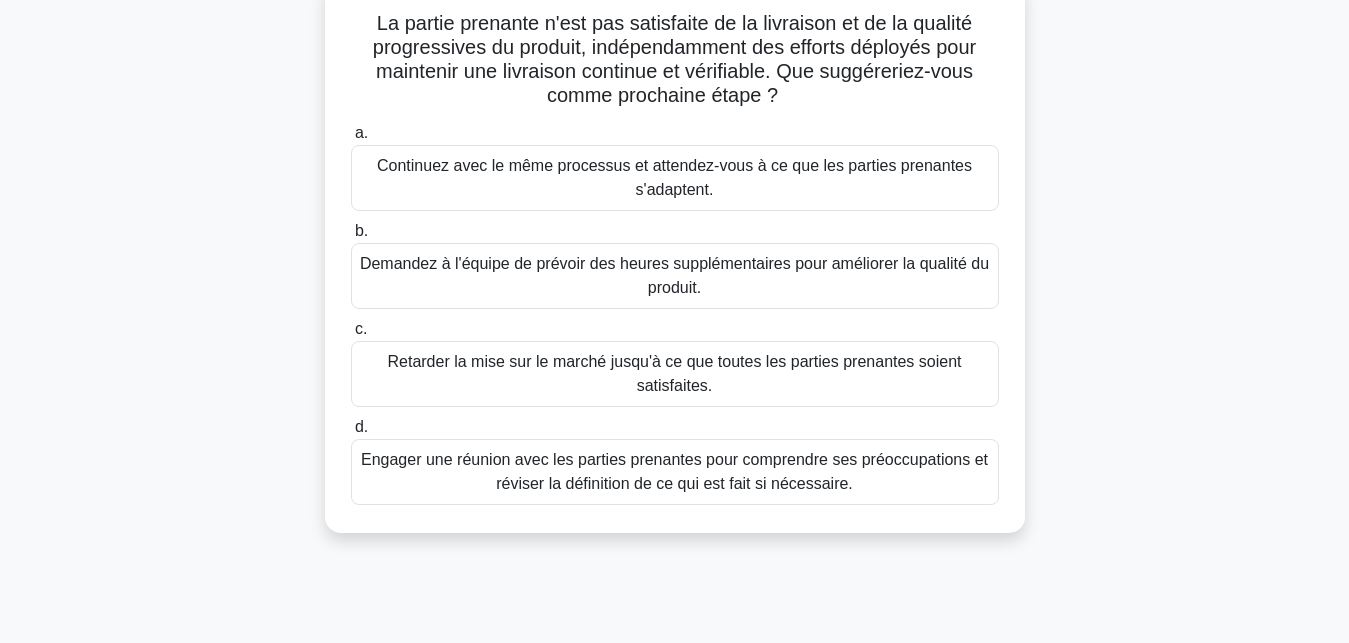 click on "Engager une réunion avec les parties prenantes pour comprendre ses préoccupations et réviser la définition de ce qui est fait si nécessaire." at bounding box center (675, 472) 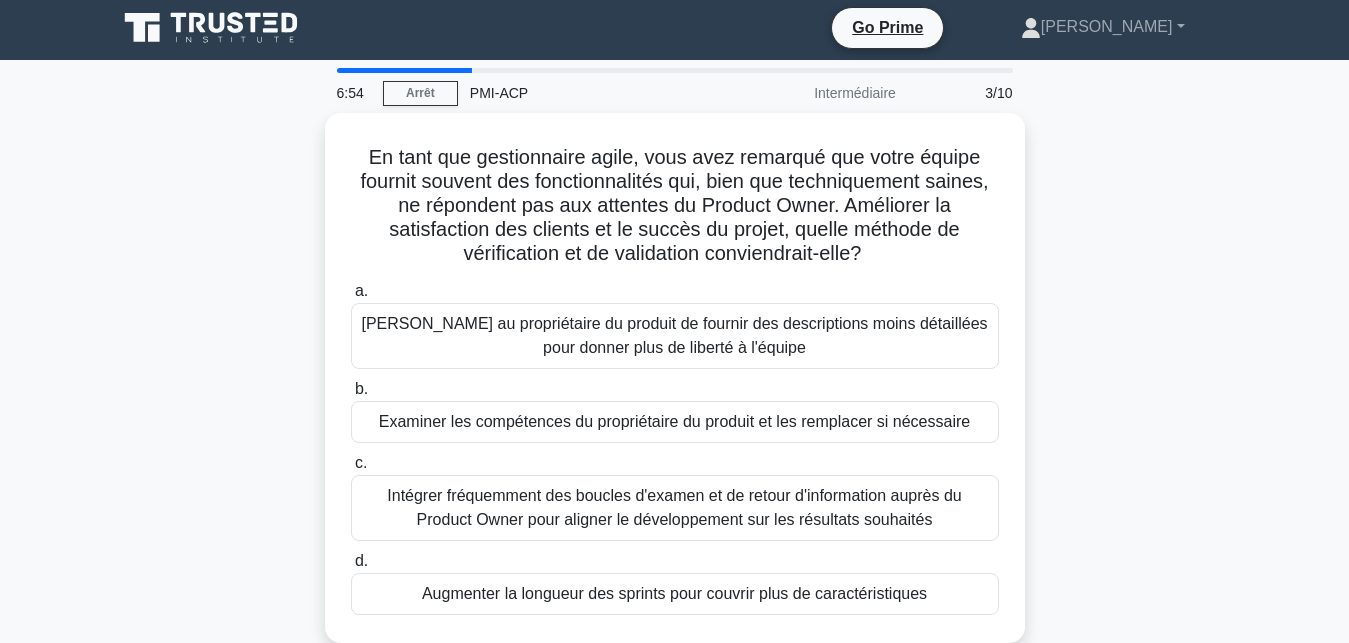 scroll, scrollTop: 0, scrollLeft: 0, axis: both 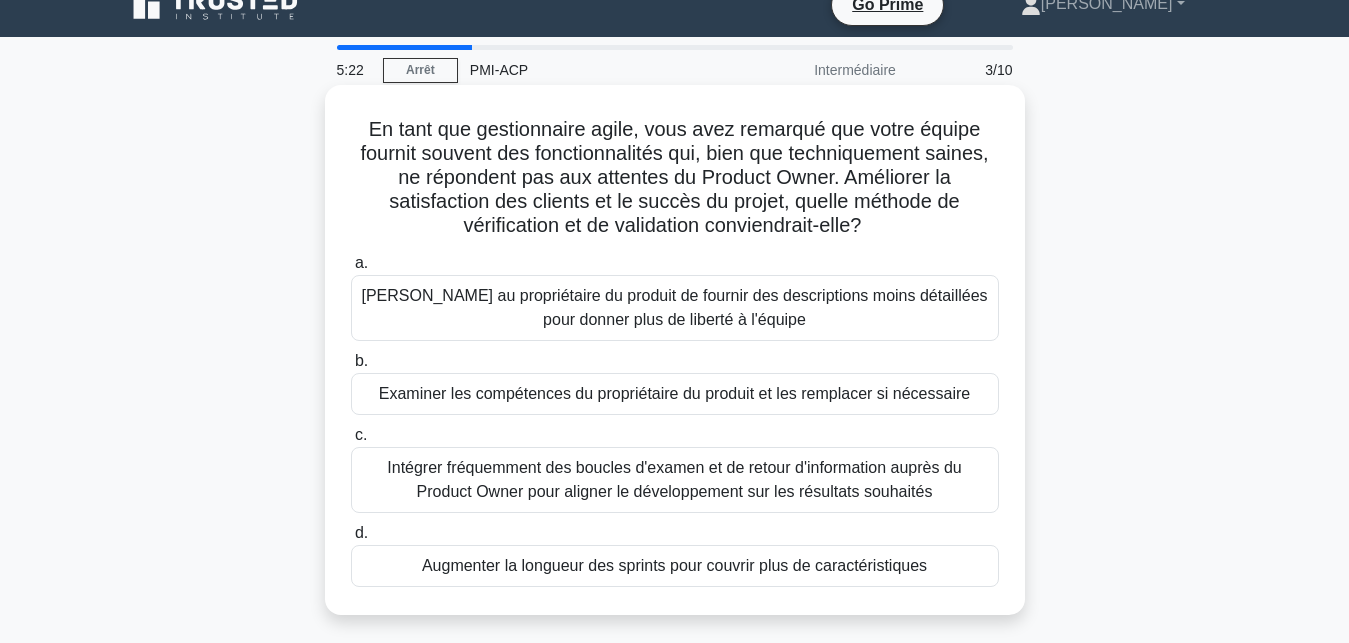 click on "Intégrer fréquemment des boucles d'examen et de retour d'information auprès du Product Owner pour aligner le développement sur les résultats souhaités" at bounding box center (675, 480) 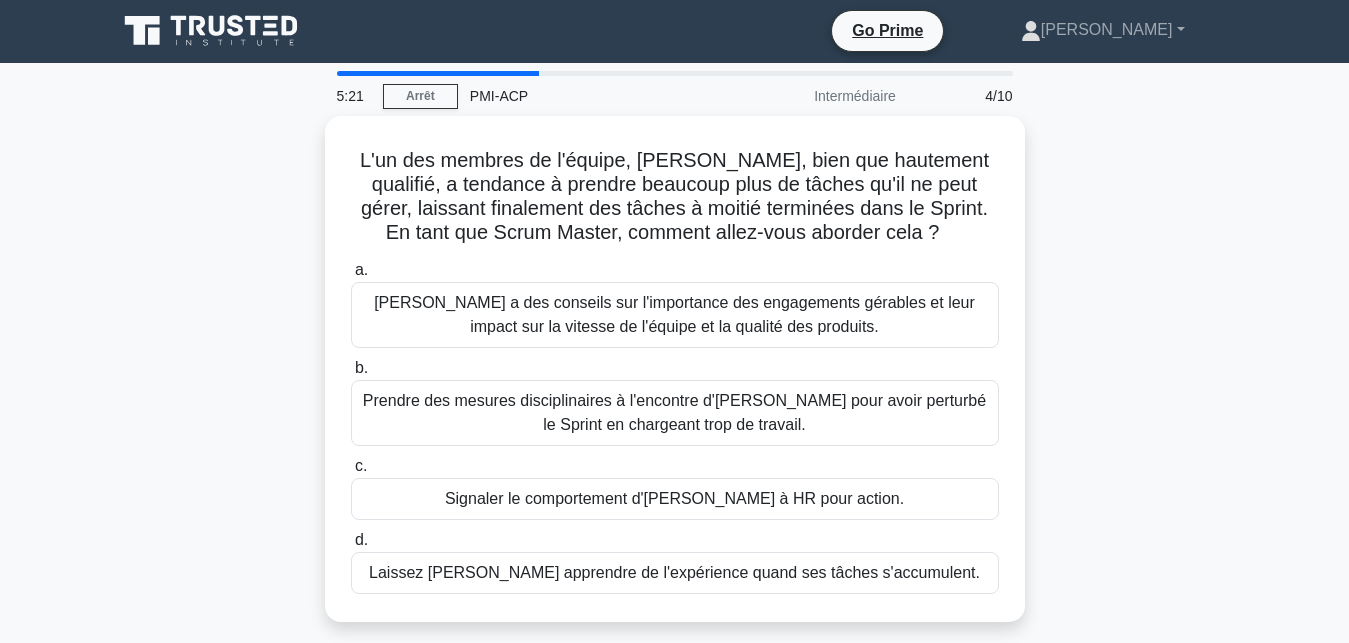 scroll, scrollTop: 0, scrollLeft: 0, axis: both 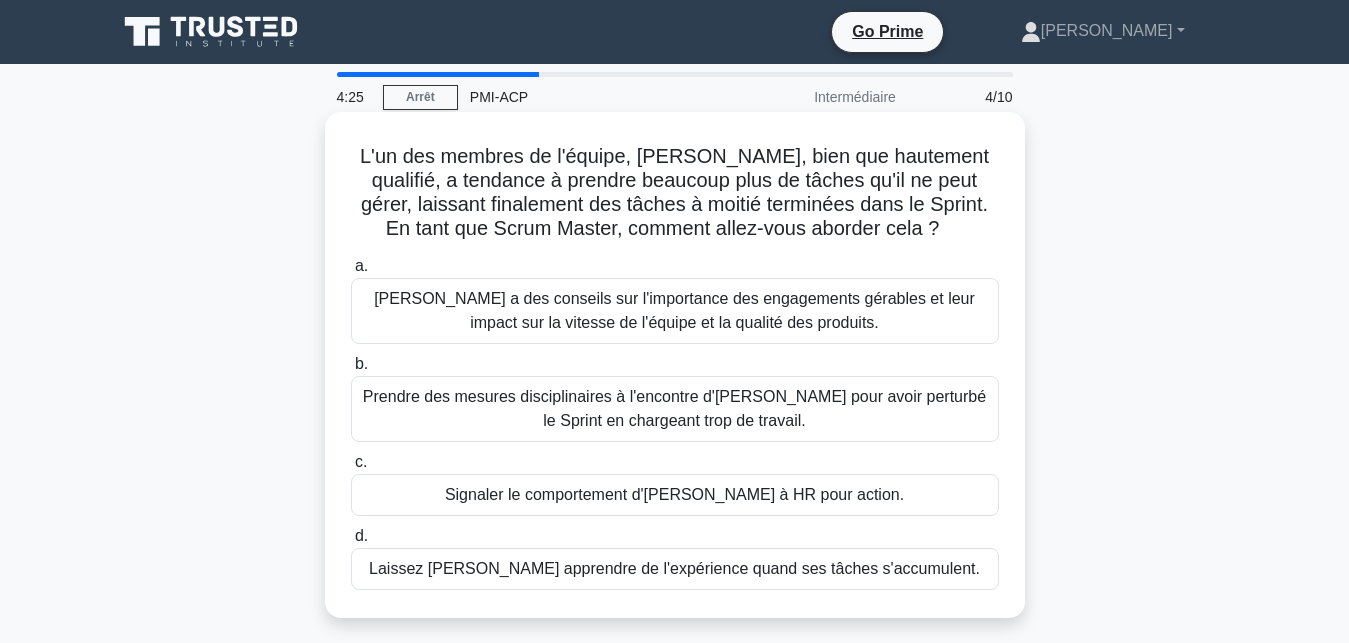 click on "Signaler le comportement d'Alex à HR pour action." at bounding box center (675, 495) 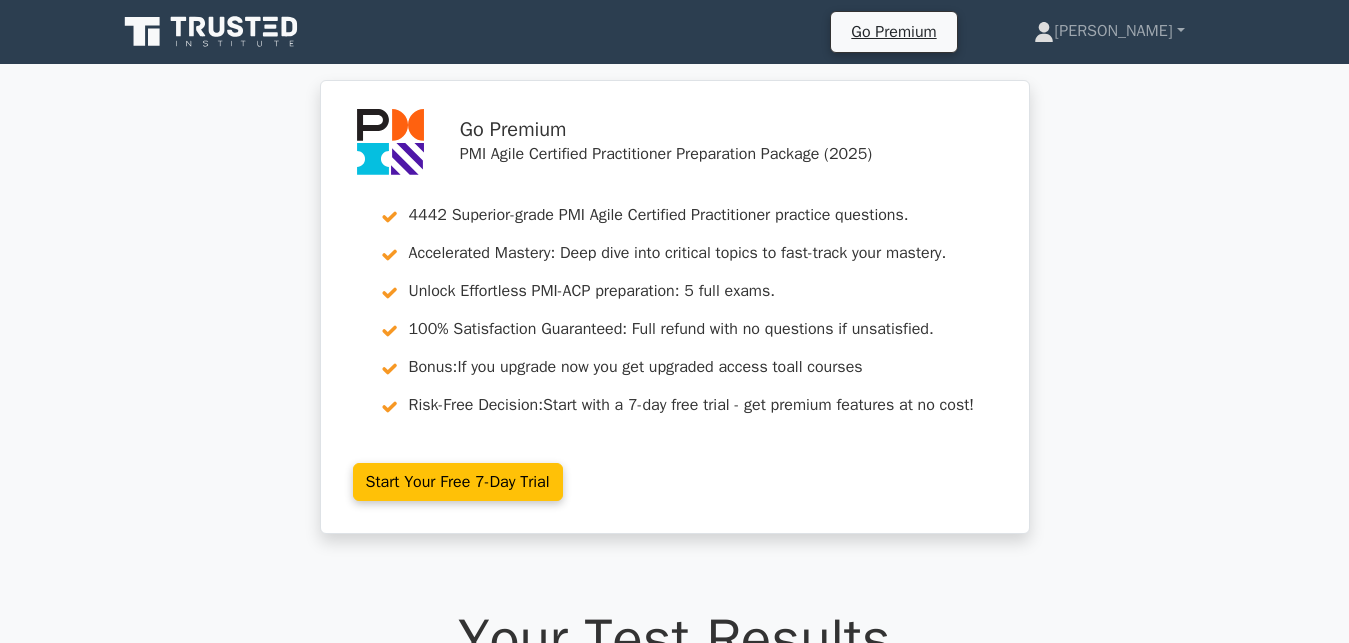 scroll, scrollTop: 0, scrollLeft: 0, axis: both 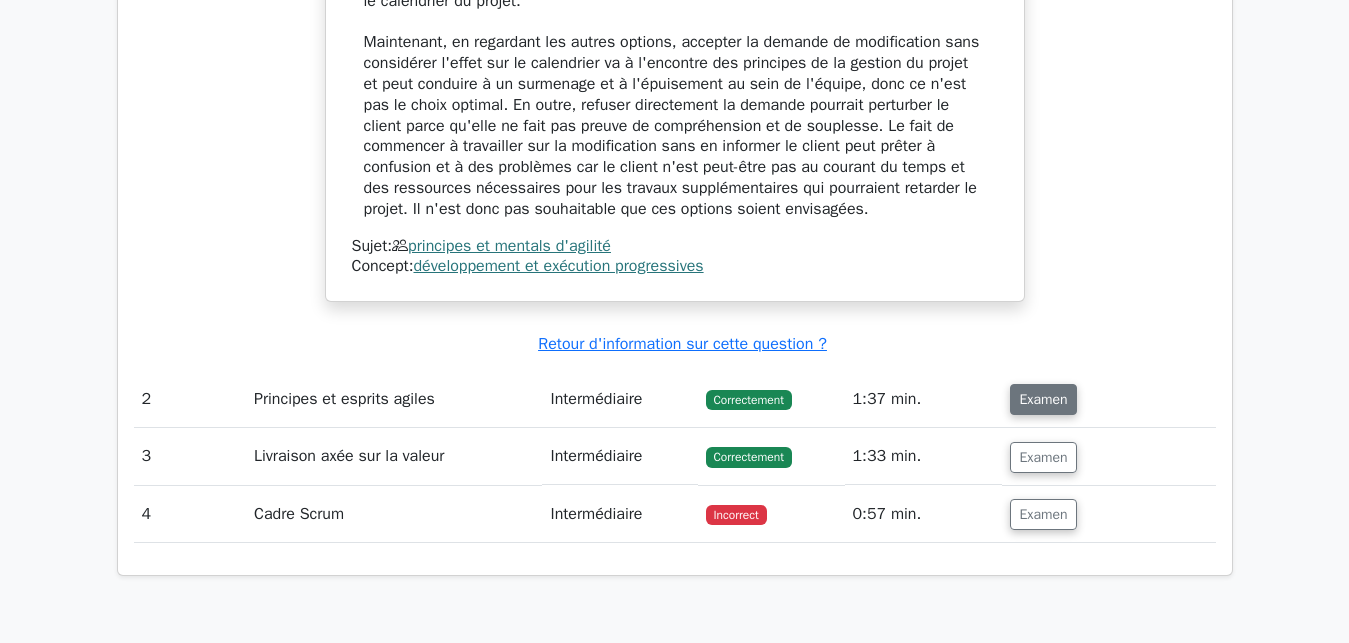 click on "Examen" at bounding box center (1043, 399) 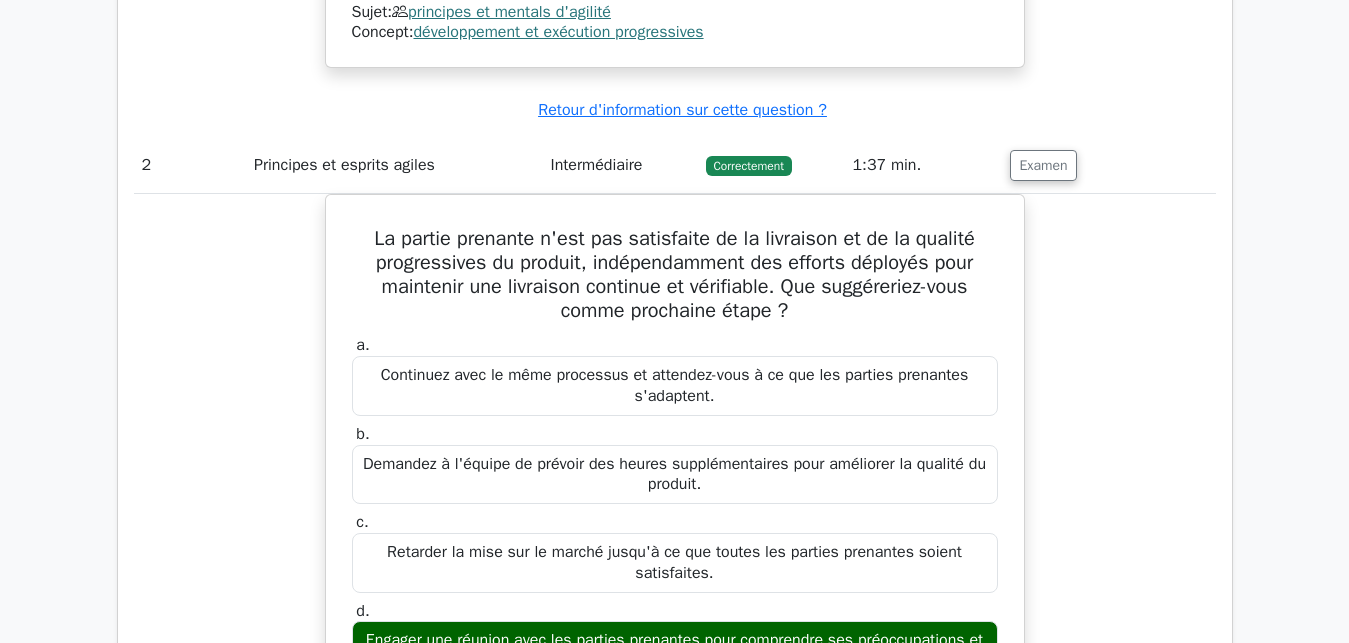 scroll, scrollTop: 2587, scrollLeft: 0, axis: vertical 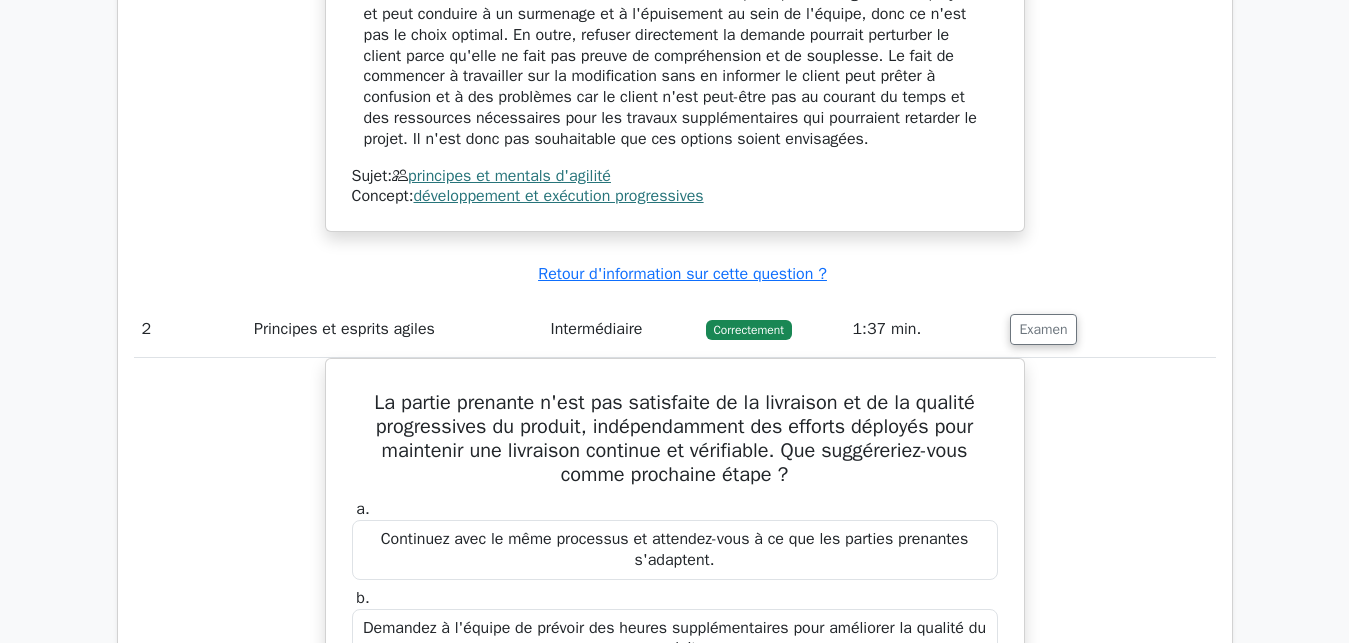 click on "Correctement" at bounding box center (749, 330) 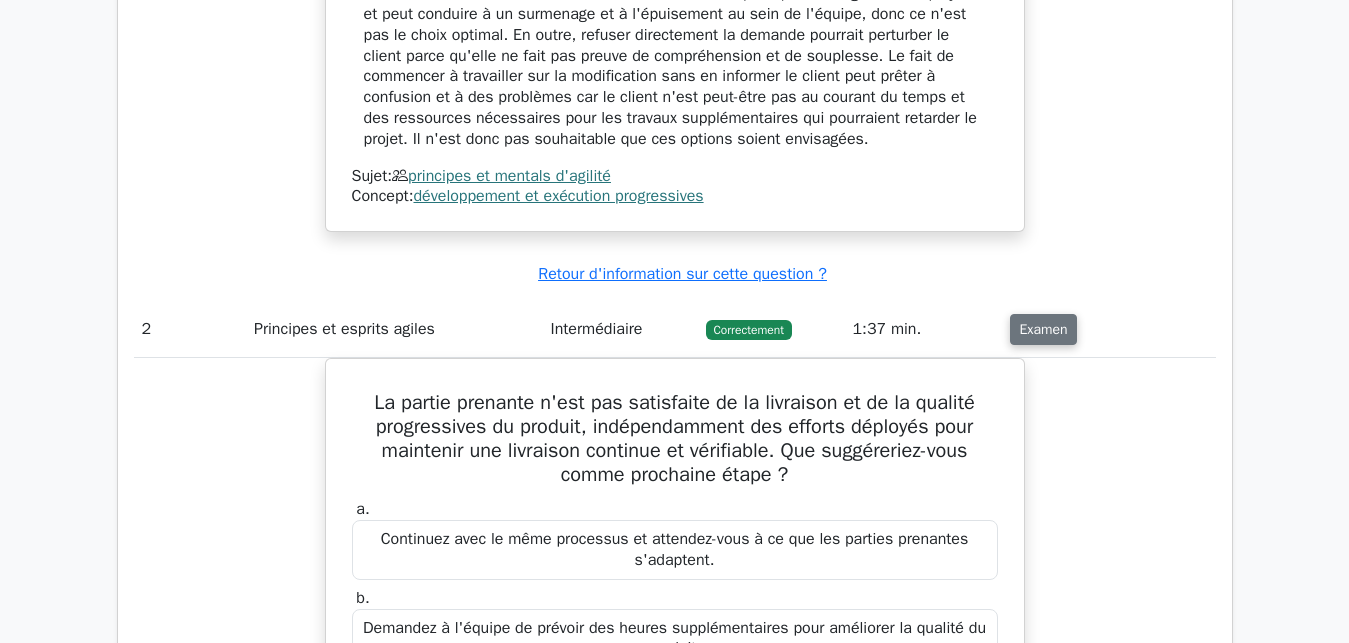 click on "Examen" at bounding box center [1043, 329] 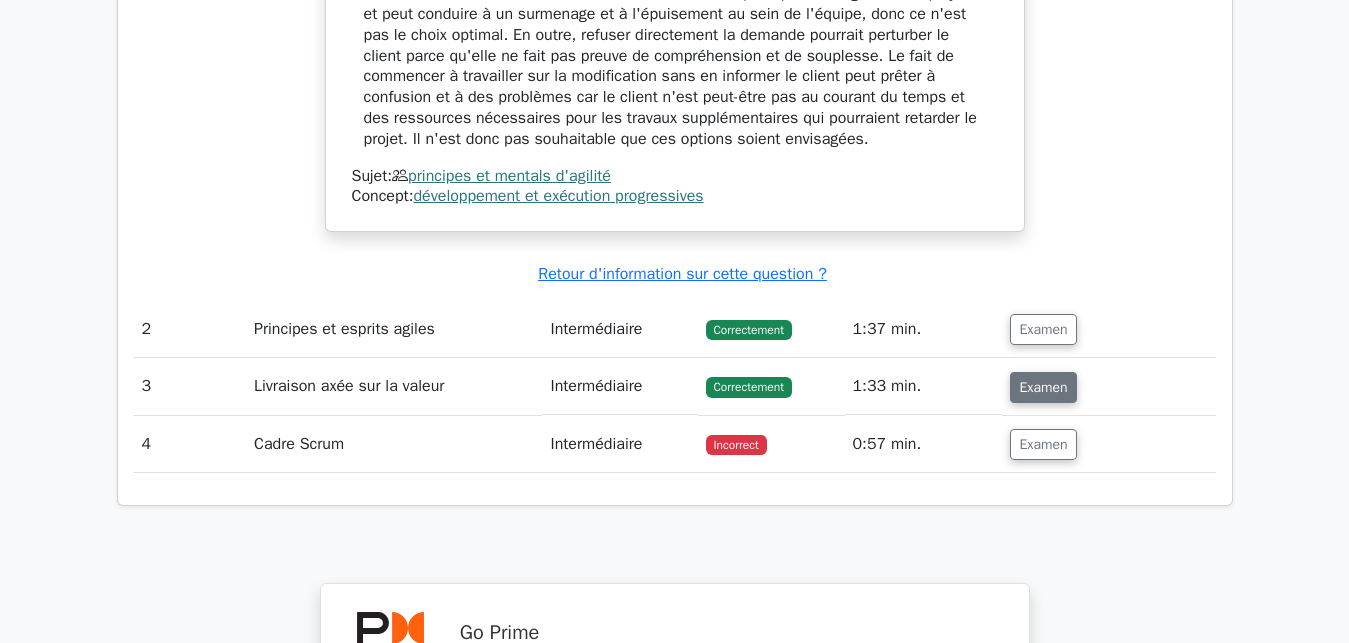 click on "Examen" at bounding box center [1043, 387] 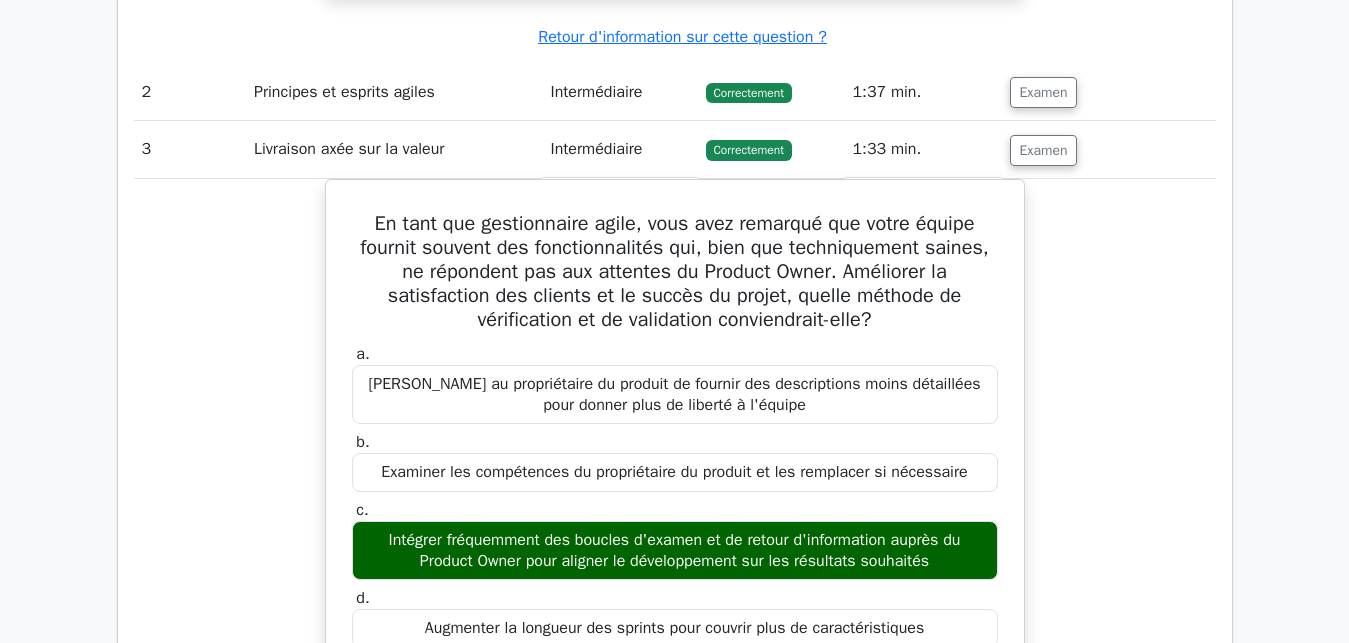 scroll, scrollTop: 2652, scrollLeft: 0, axis: vertical 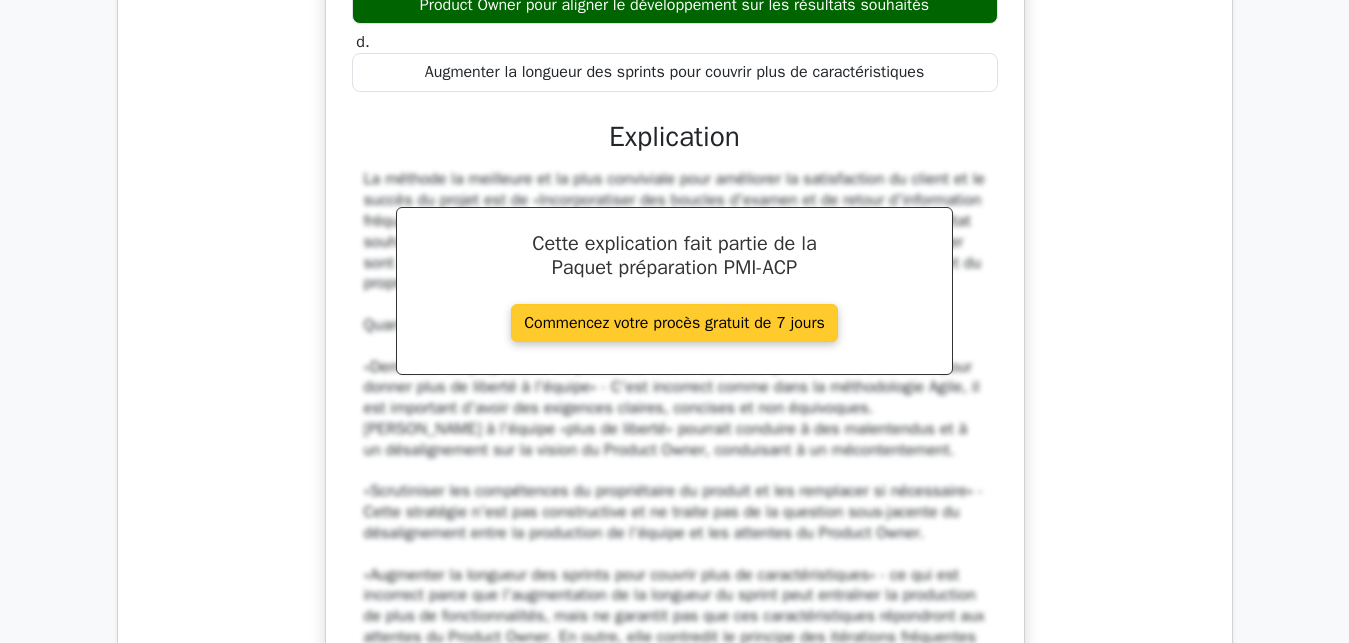 click on "Commencez votre procès gratuit de 7 jours" at bounding box center [674, 323] 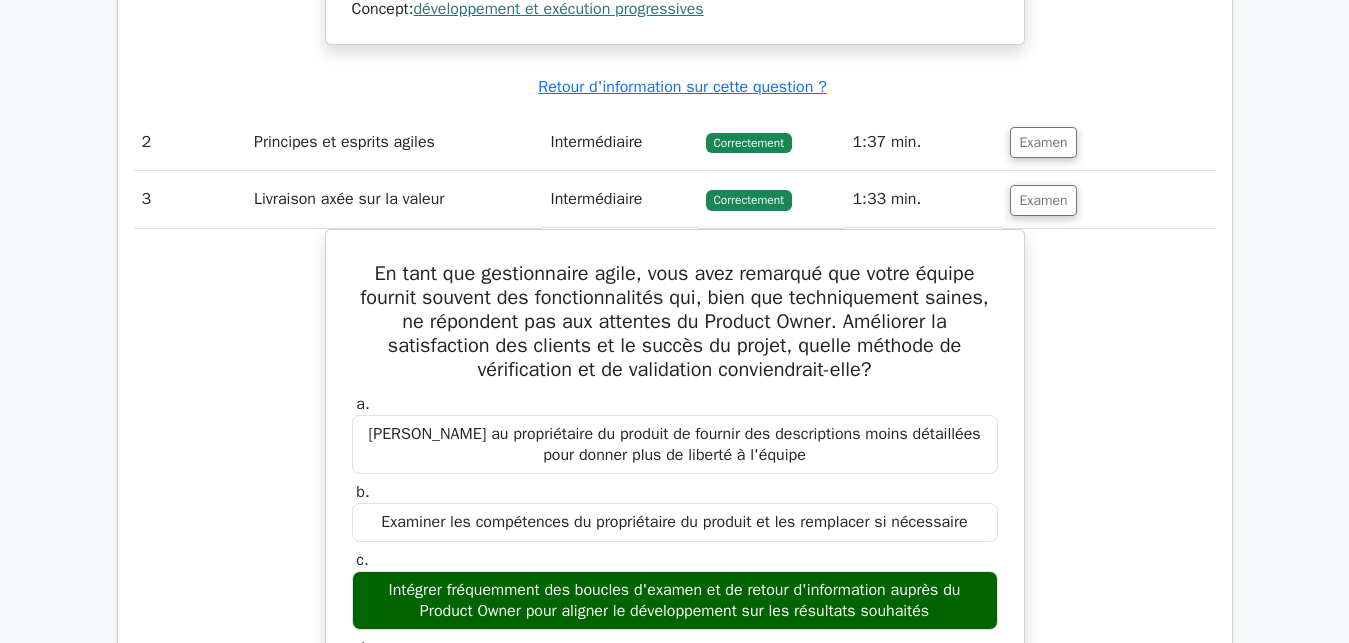 scroll, scrollTop: 2585, scrollLeft: 0, axis: vertical 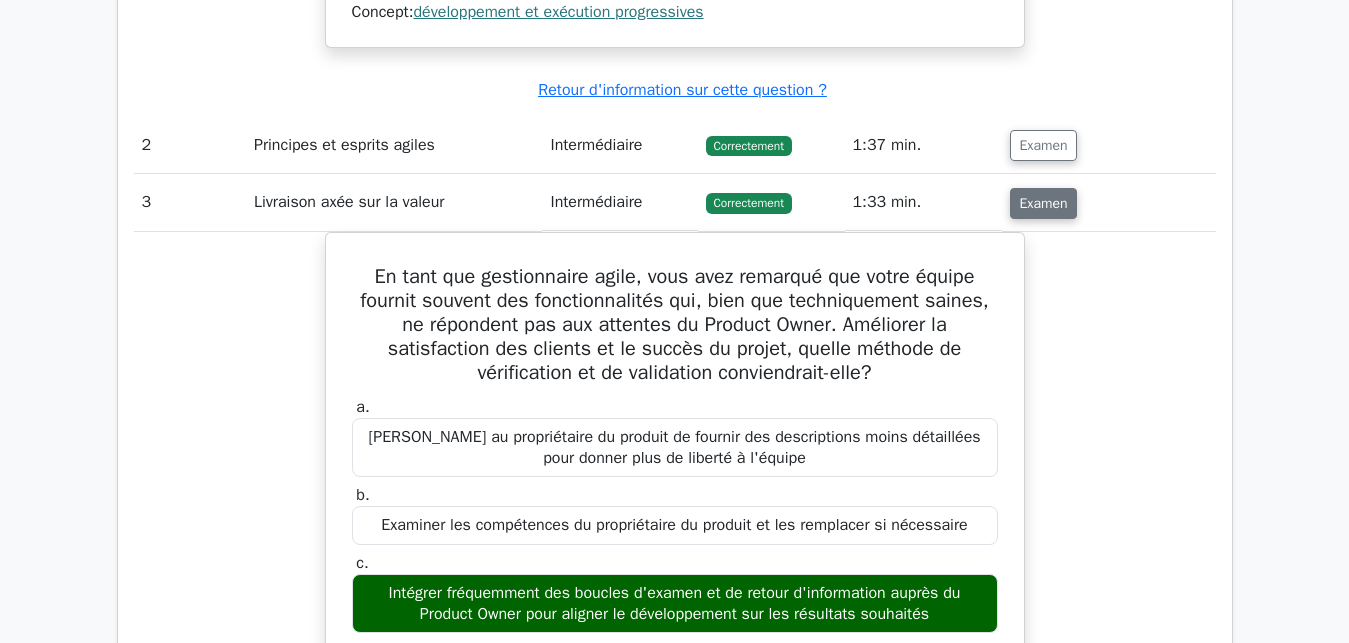 click on "Examen" at bounding box center [1043, 203] 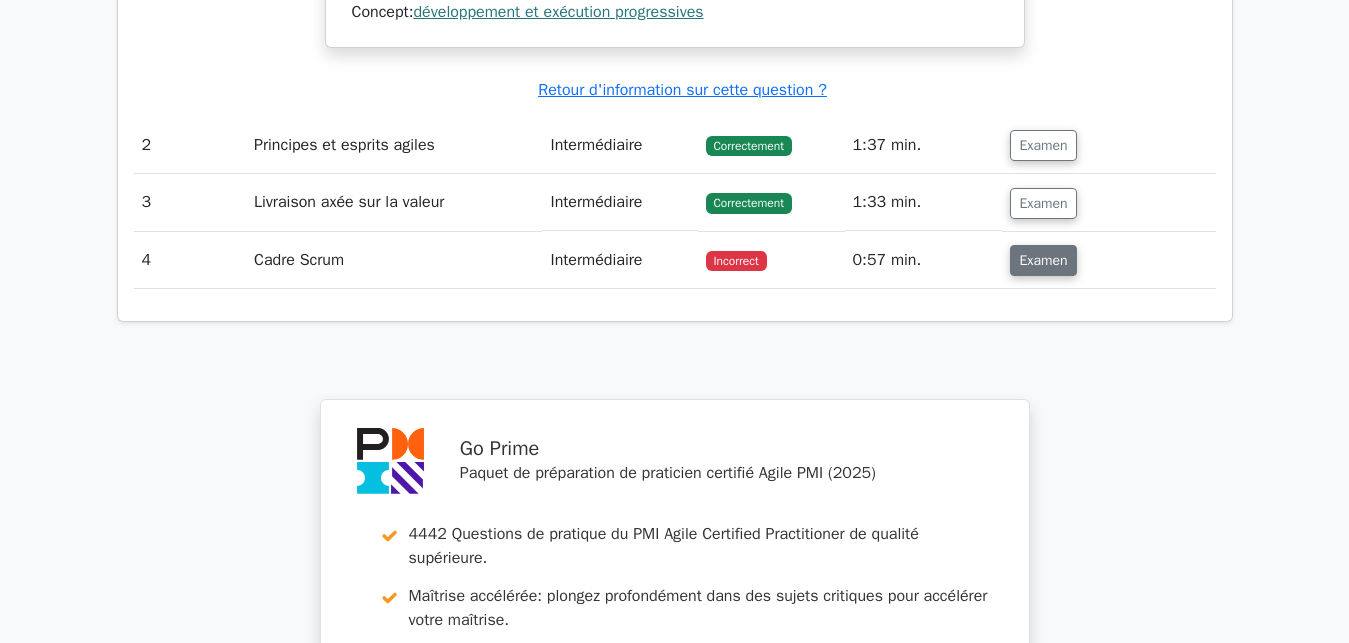 click on "Examen" at bounding box center [1043, 260] 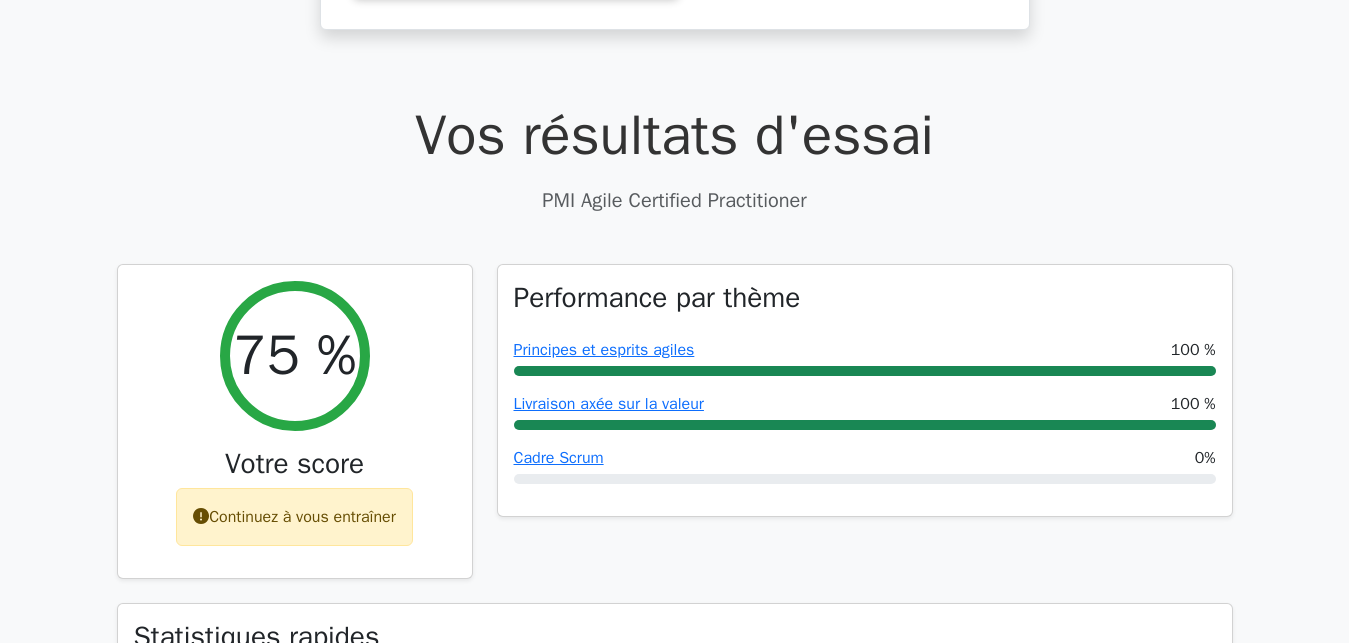 scroll, scrollTop: 2585, scrollLeft: 0, axis: vertical 